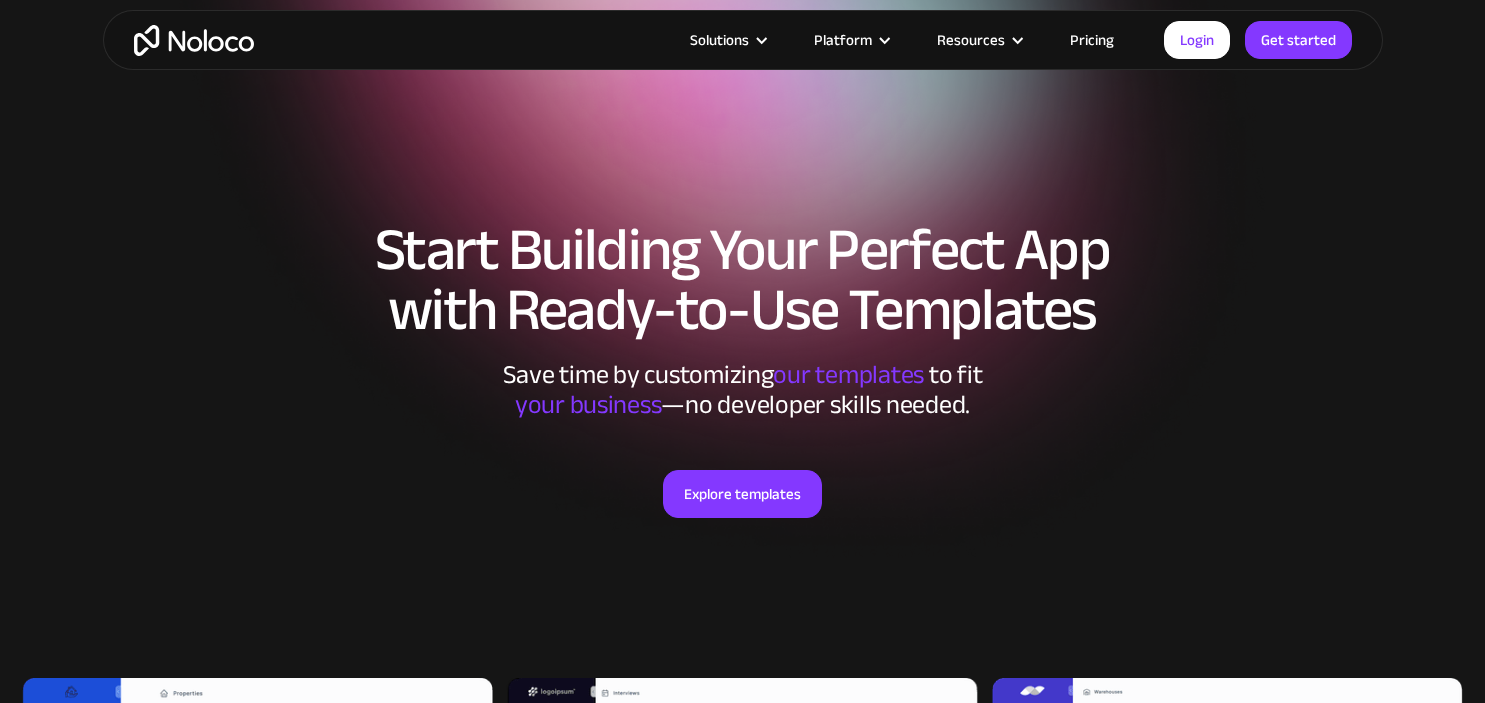 scroll, scrollTop: 400, scrollLeft: 0, axis: vertical 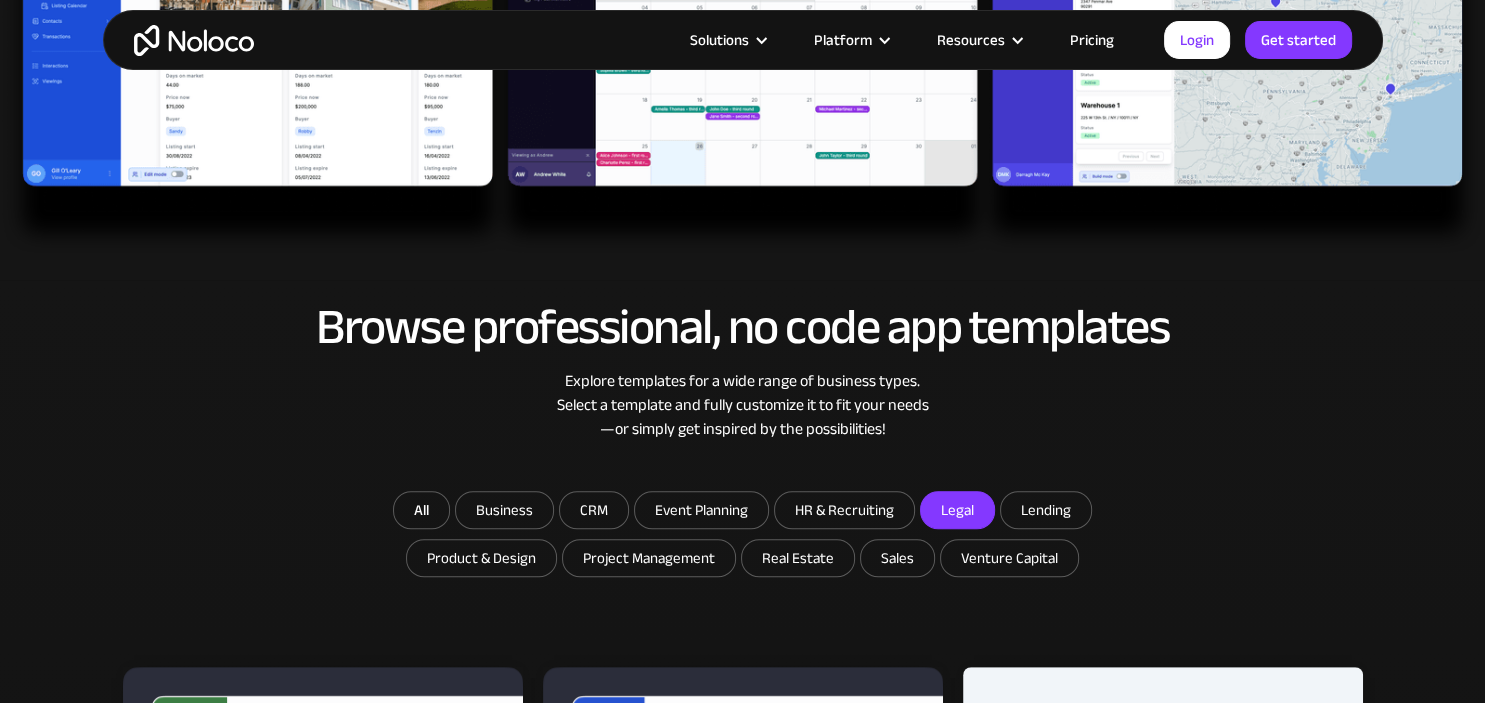 click on "Legal" at bounding box center [504, 510] 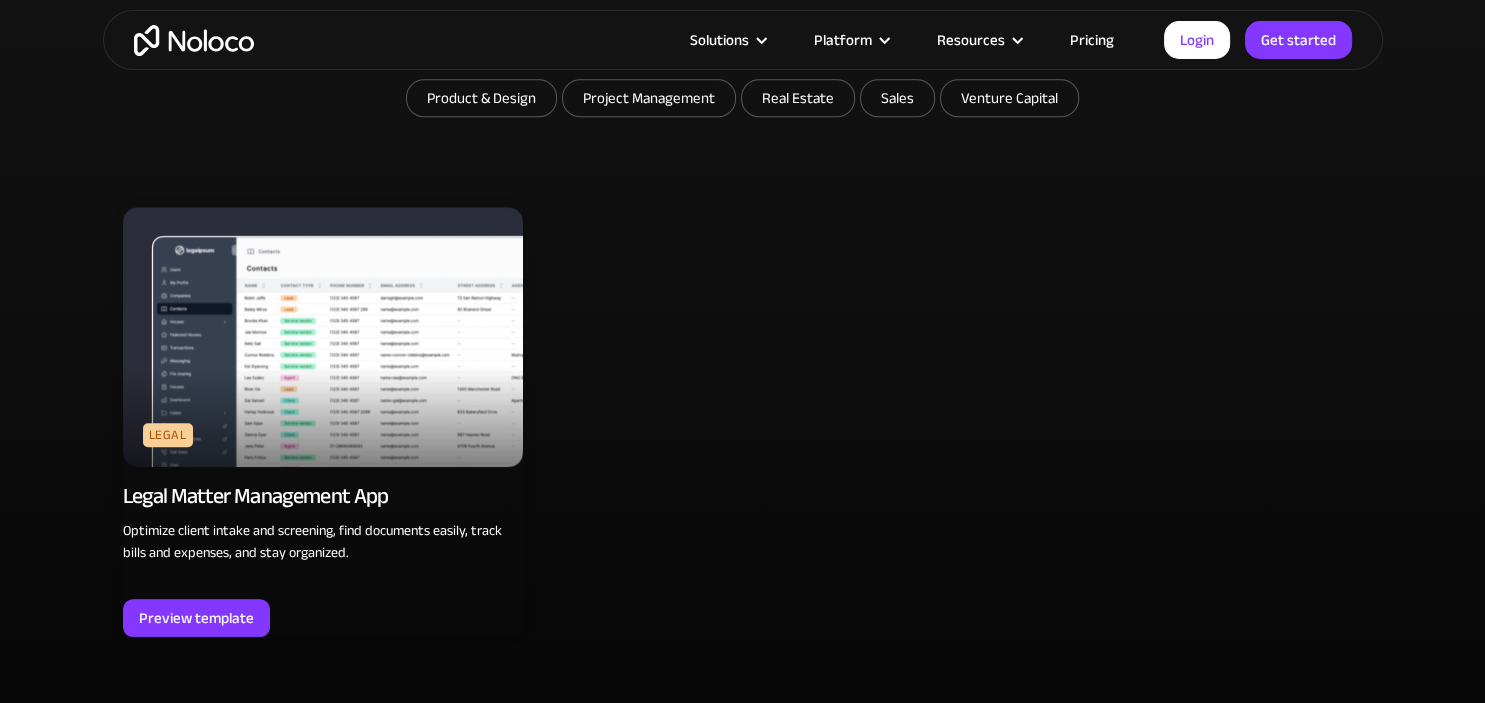 scroll, scrollTop: 1266, scrollLeft: 0, axis: vertical 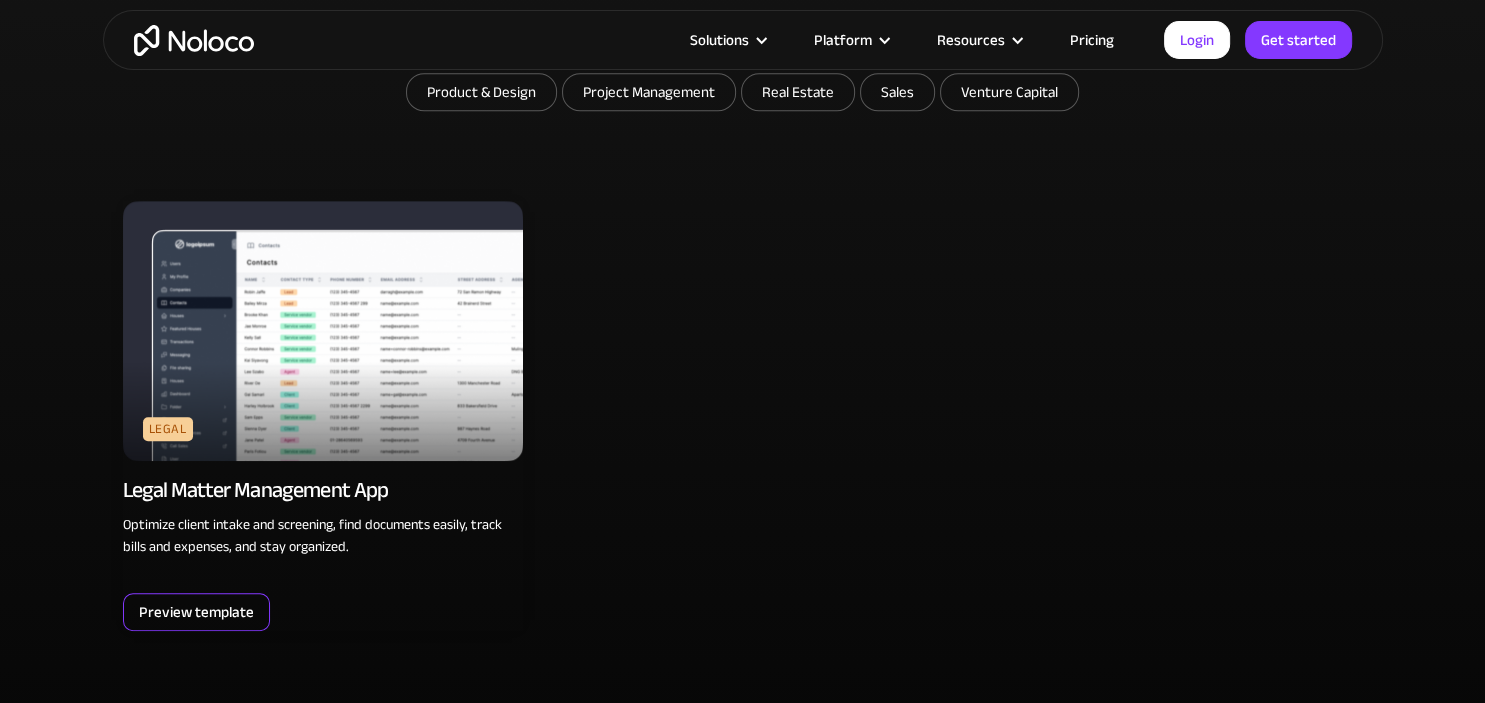 click on "Preview template" at bounding box center (196, 612) 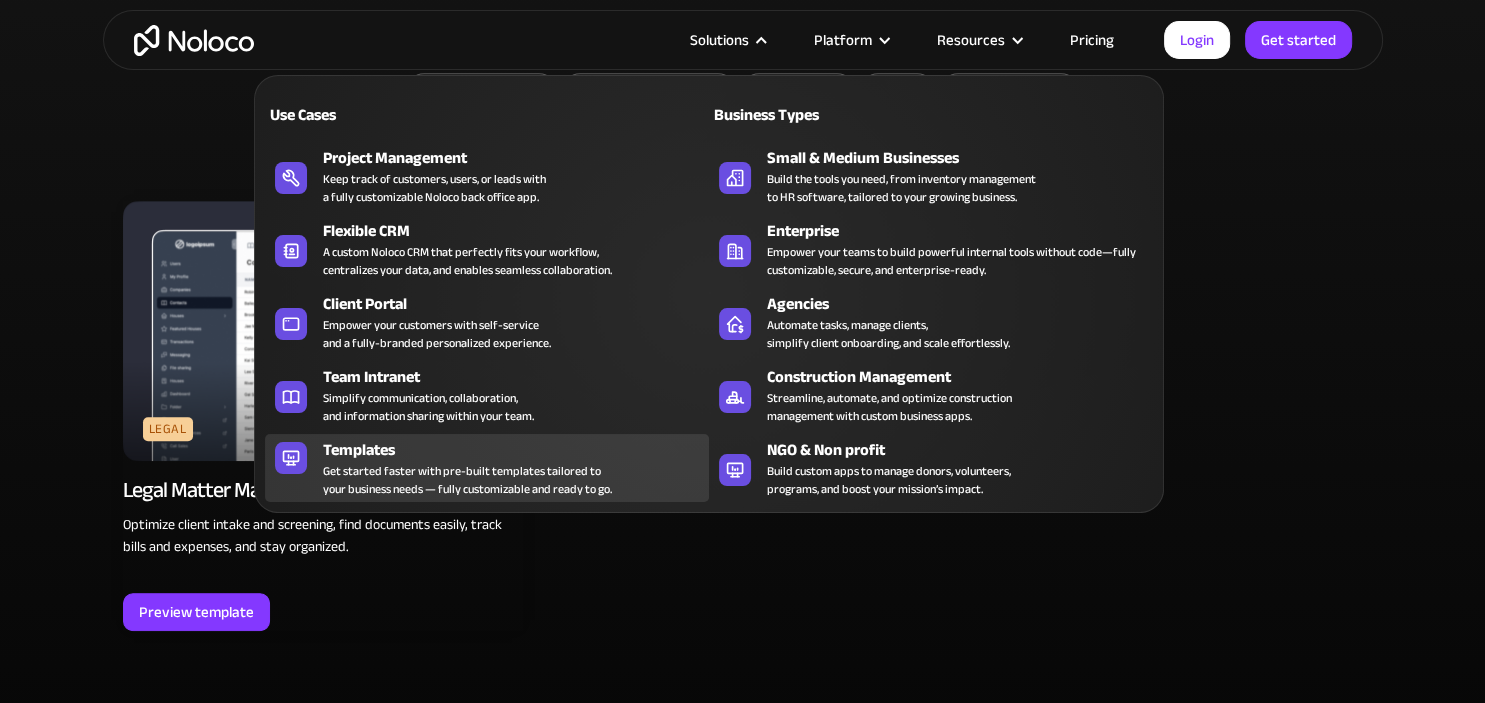 click on "Templates" at bounding box center (520, 450) 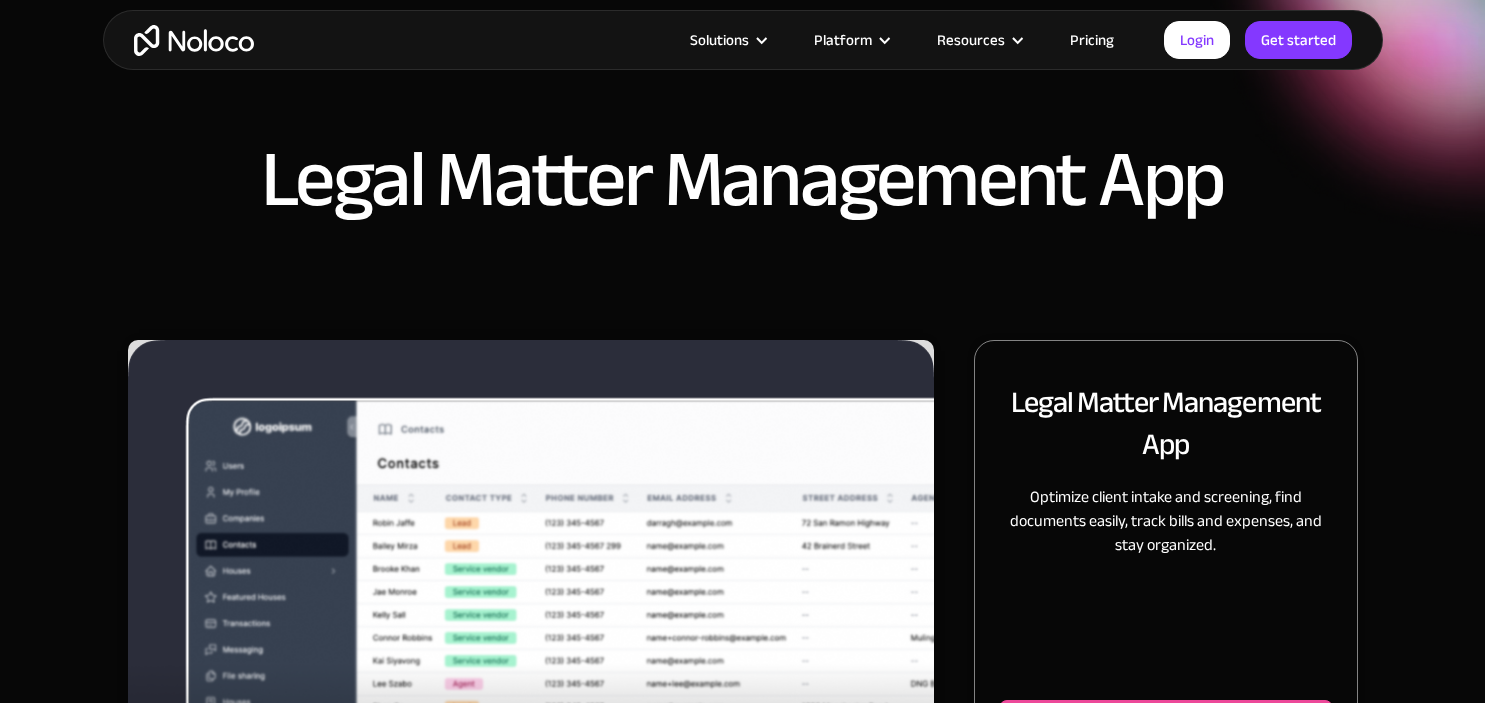 scroll, scrollTop: 83, scrollLeft: 0, axis: vertical 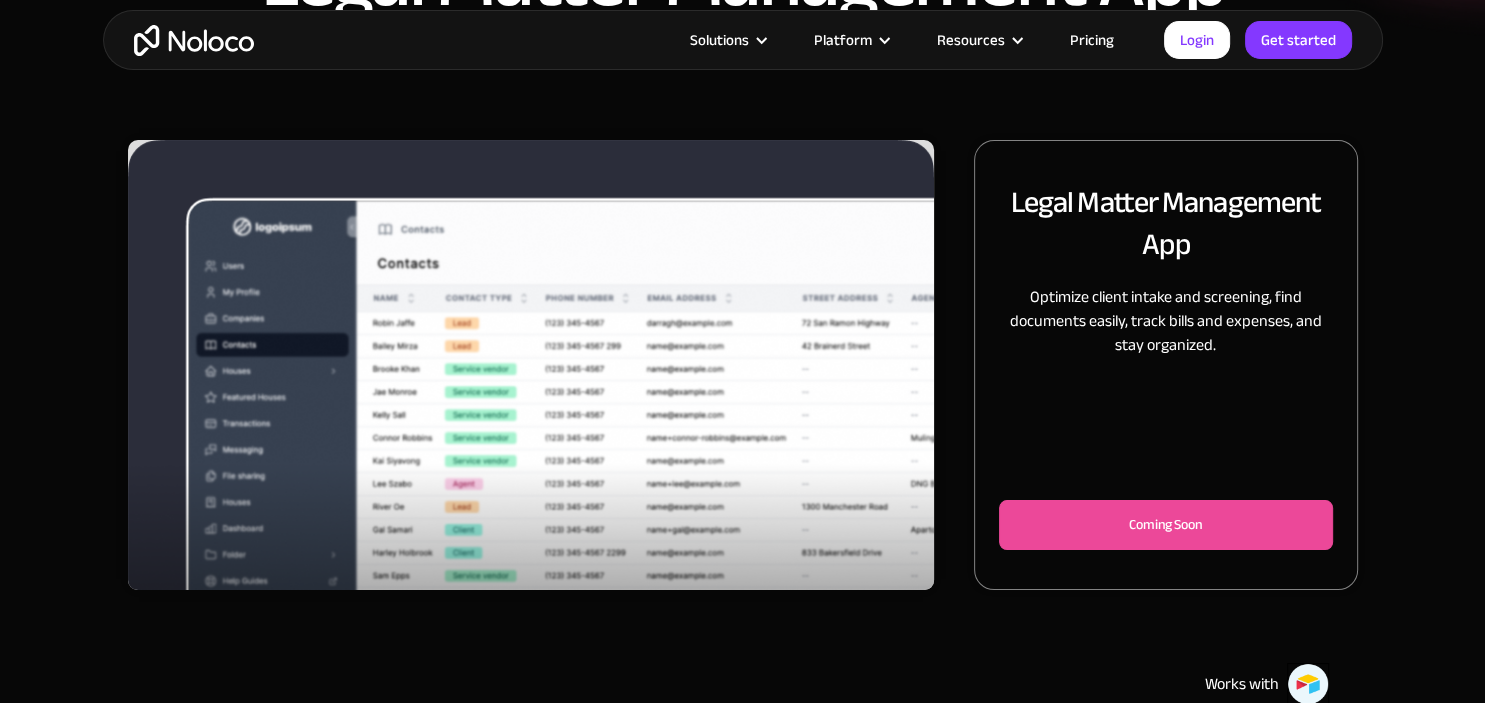 click at bounding box center [531, 402] 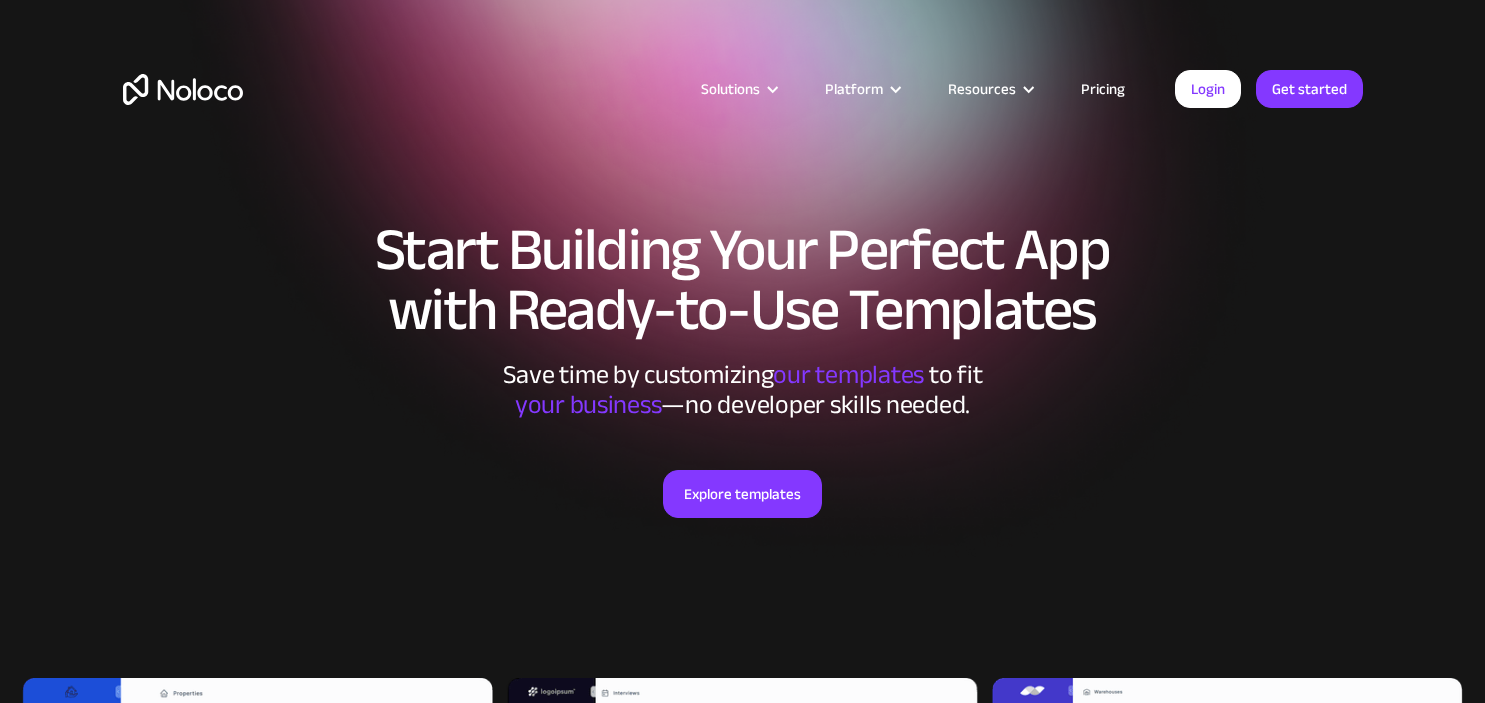 scroll, scrollTop: 0, scrollLeft: 0, axis: both 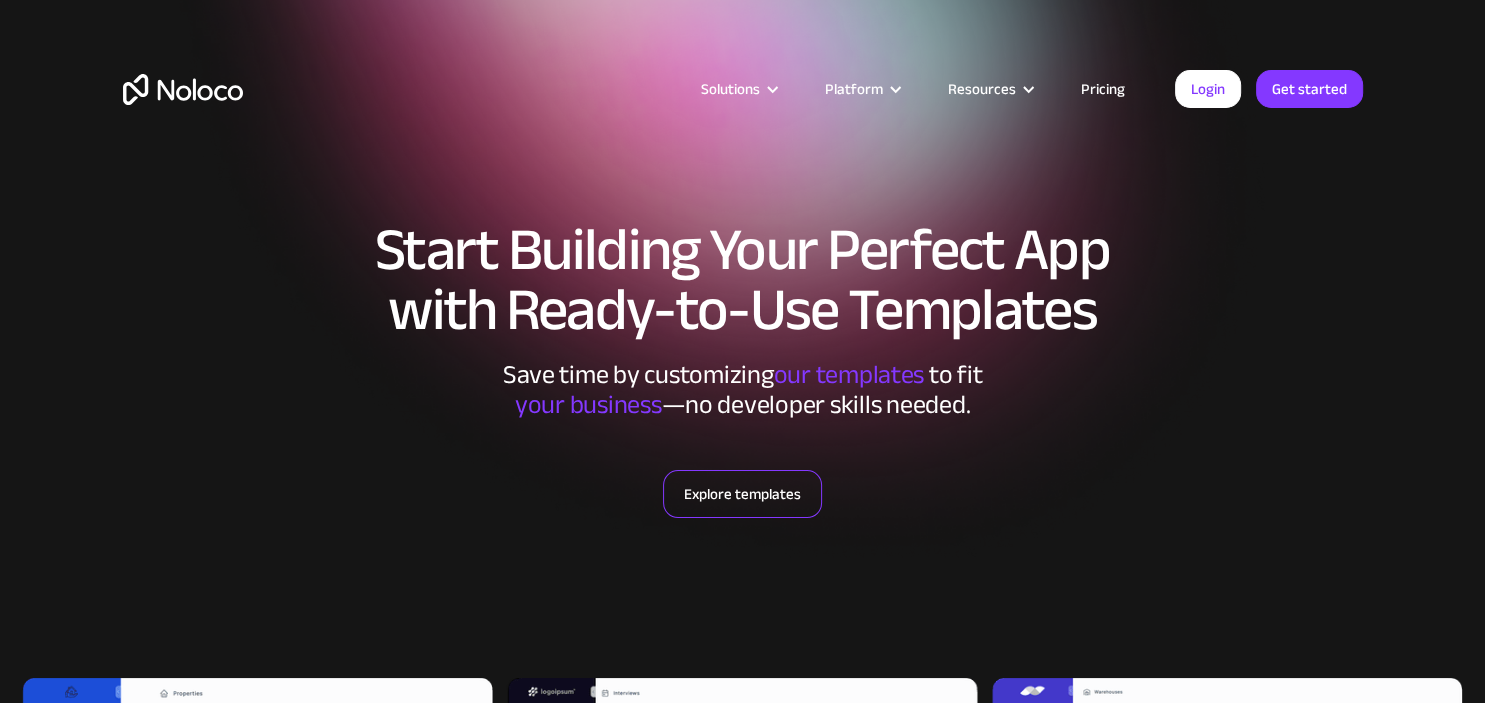 click on "Explore templates" at bounding box center [742, 494] 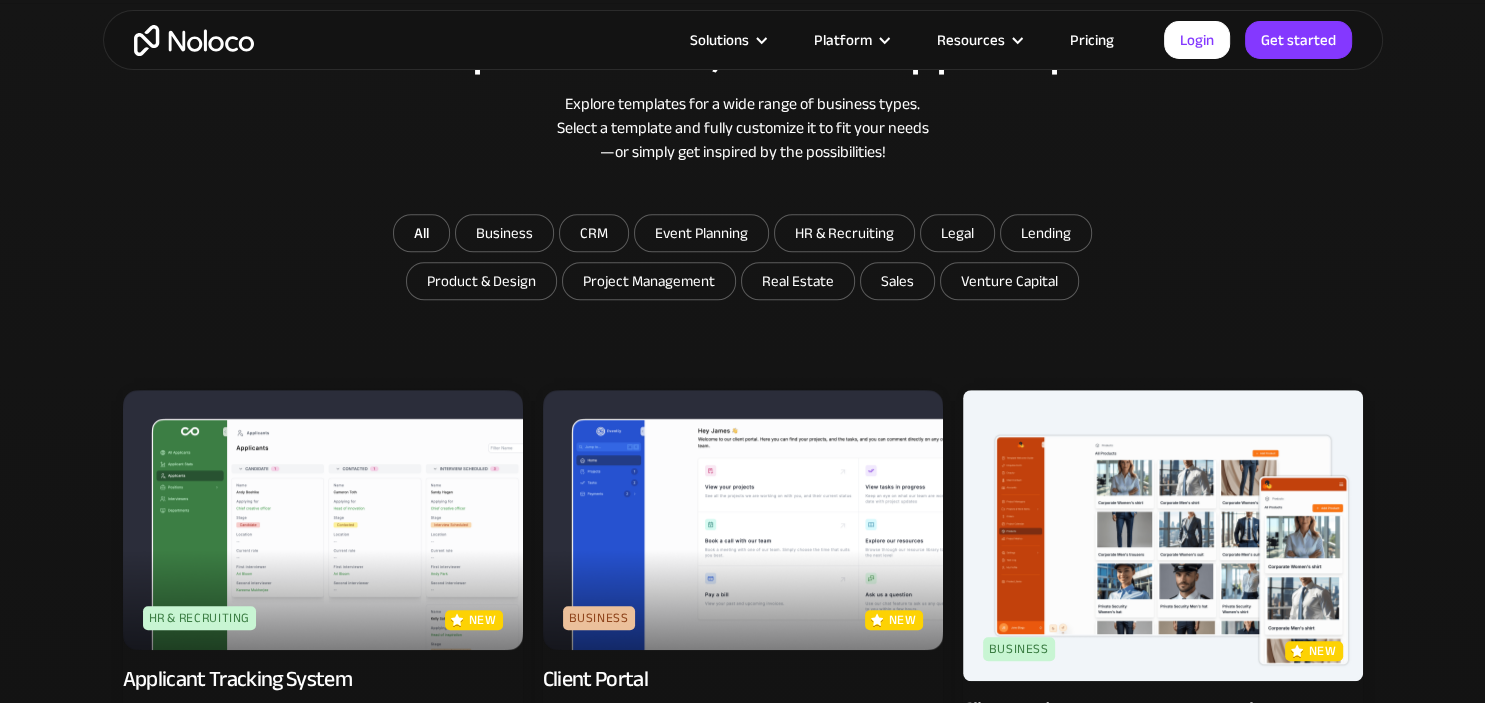 scroll, scrollTop: 1079, scrollLeft: 0, axis: vertical 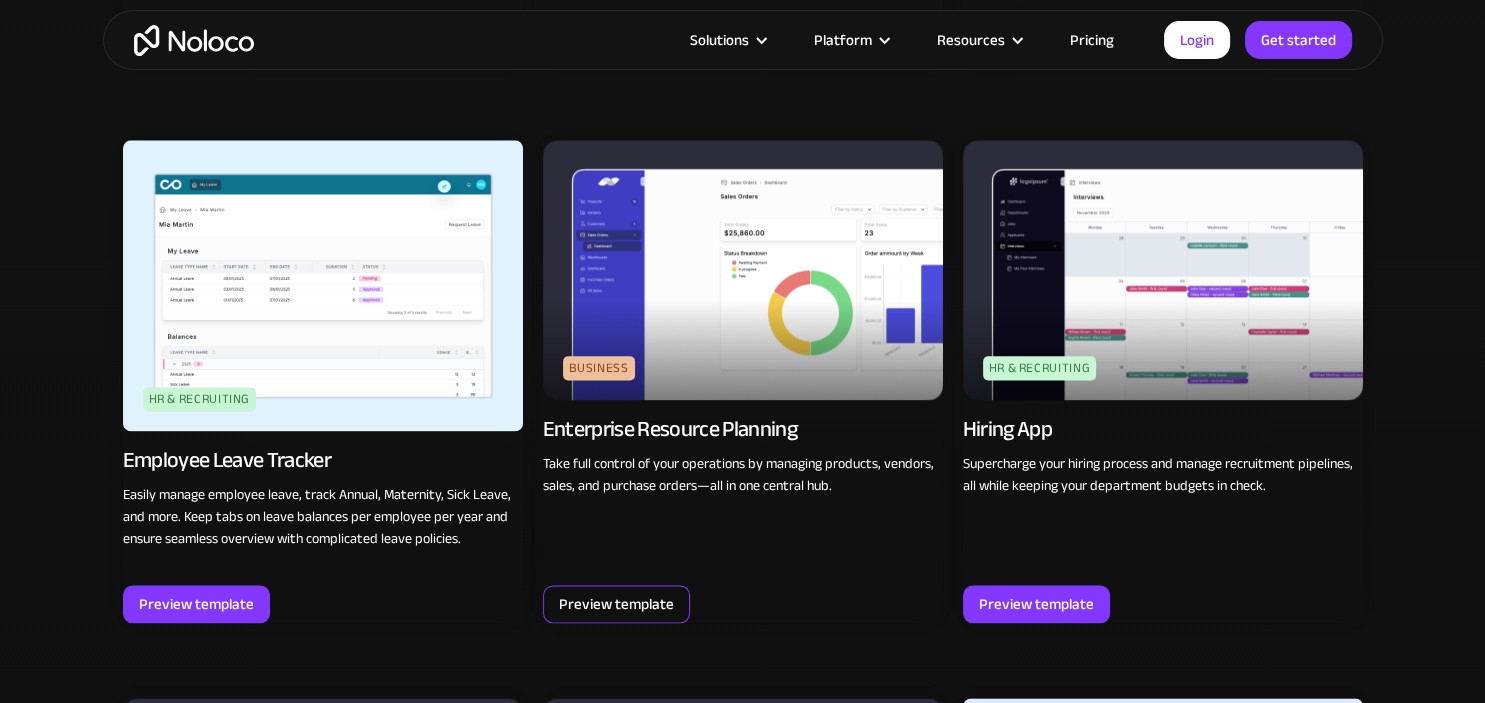 click on "Preview template" at bounding box center [616, 604] 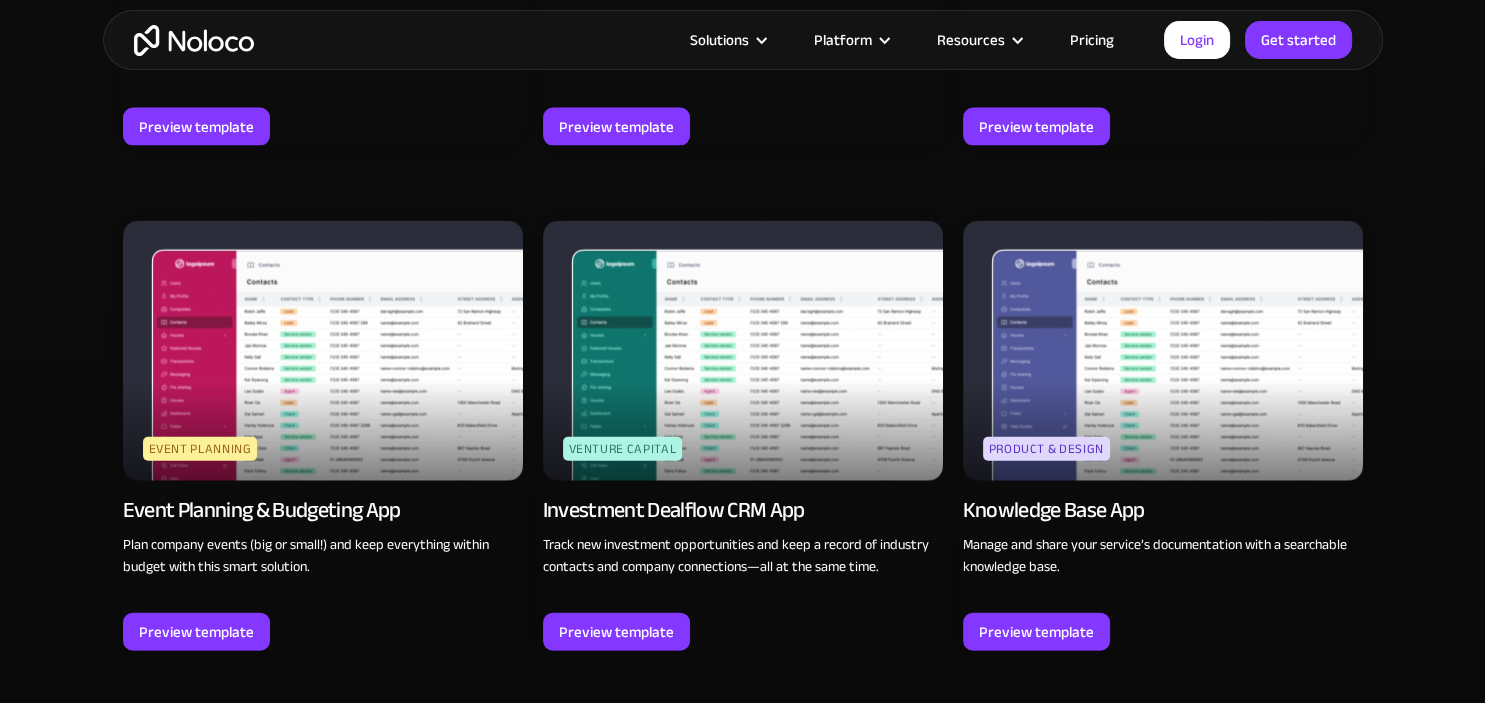 scroll, scrollTop: 4545, scrollLeft: 0, axis: vertical 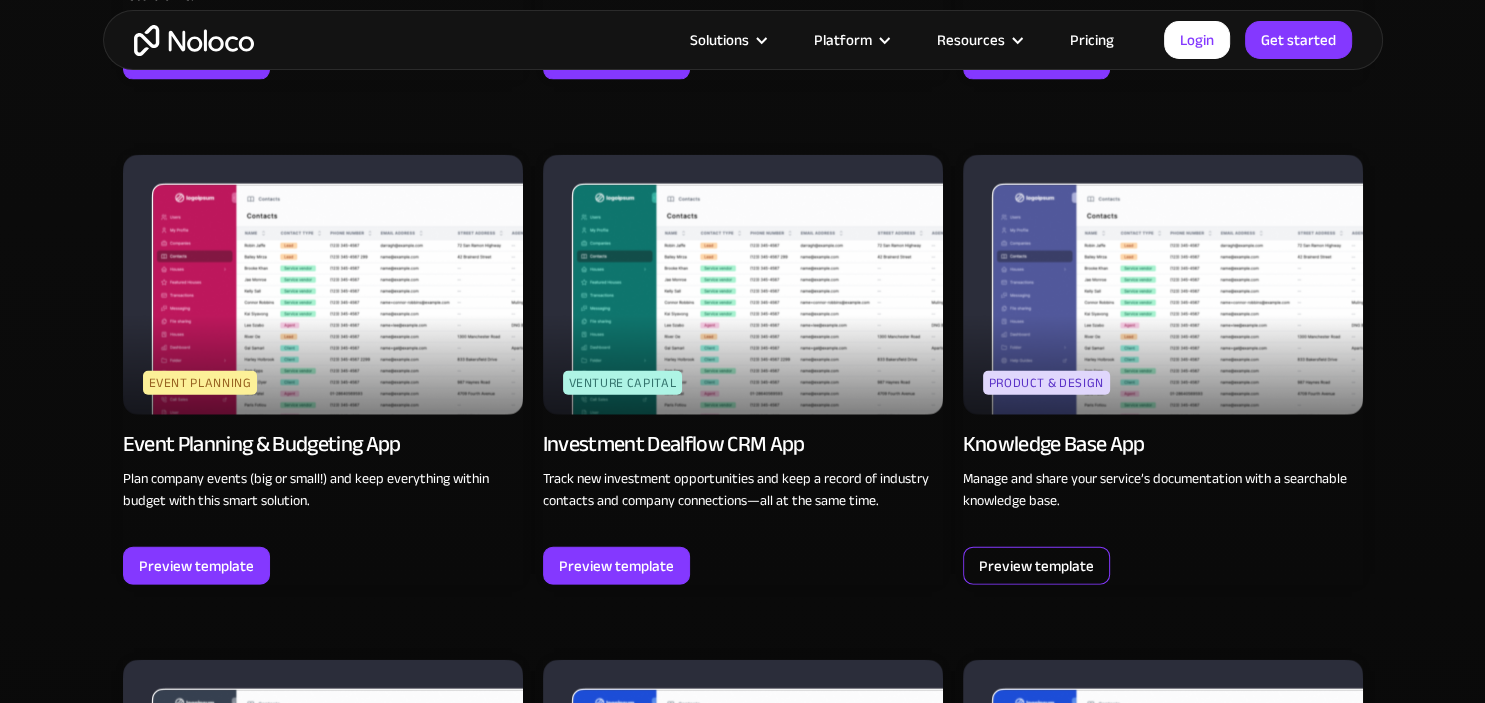 click on "Preview template" at bounding box center (1036, 566) 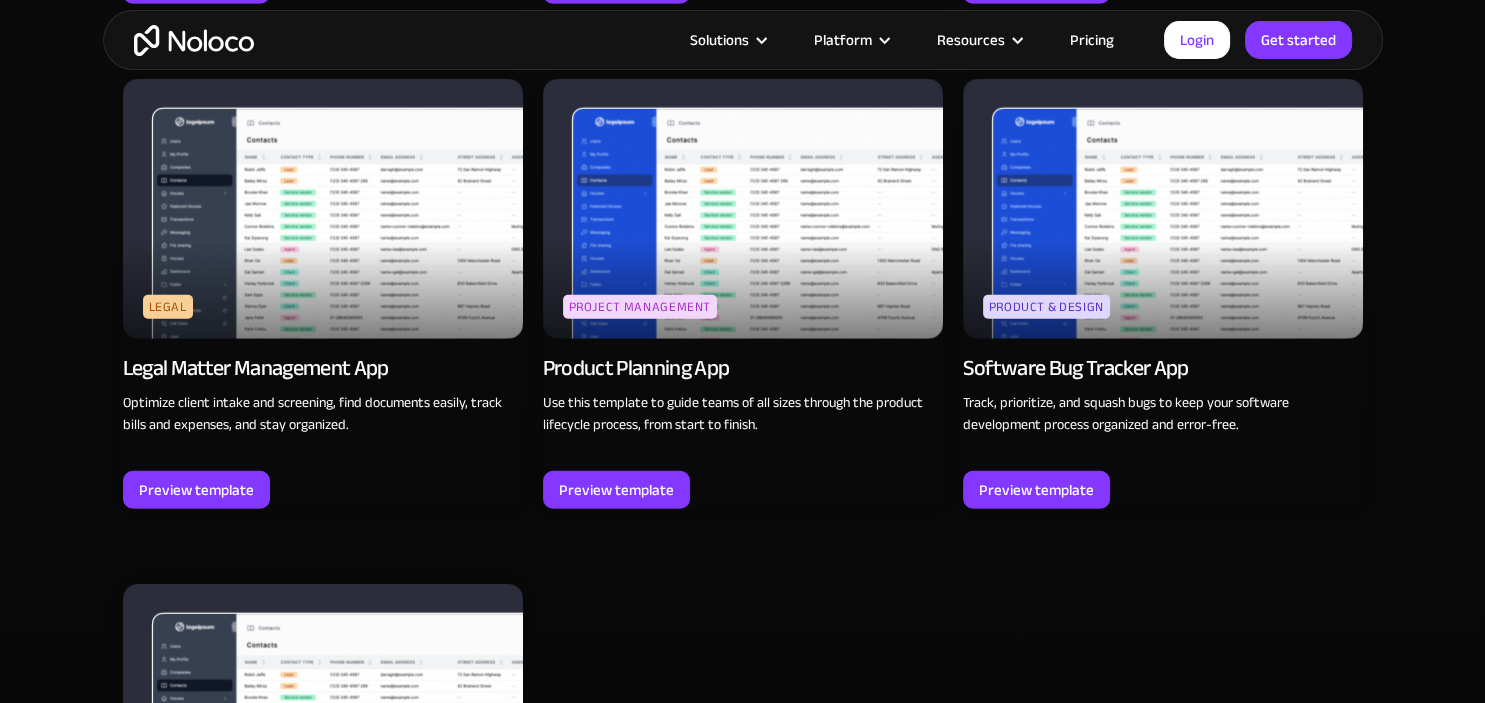 scroll, scrollTop: 5145, scrollLeft: 0, axis: vertical 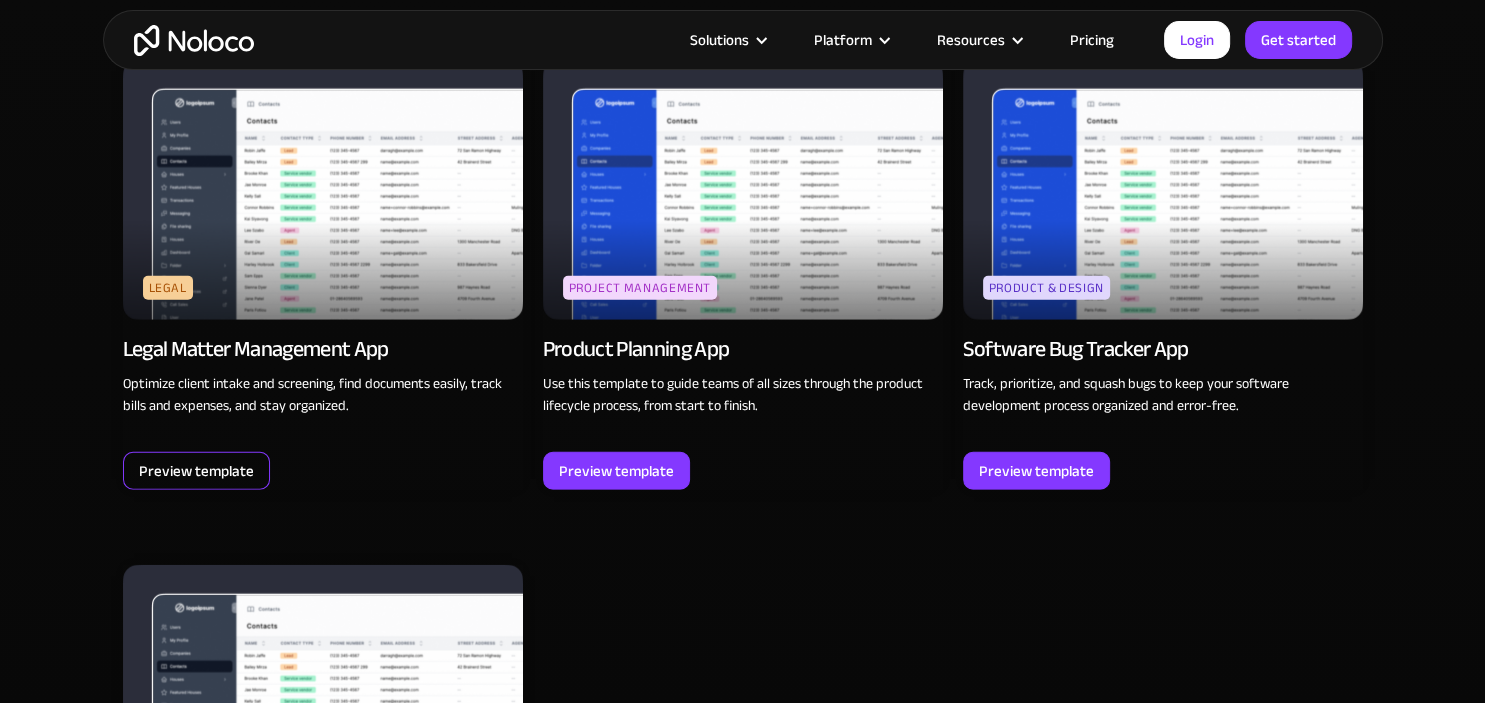click on "Preview template" at bounding box center (196, 471) 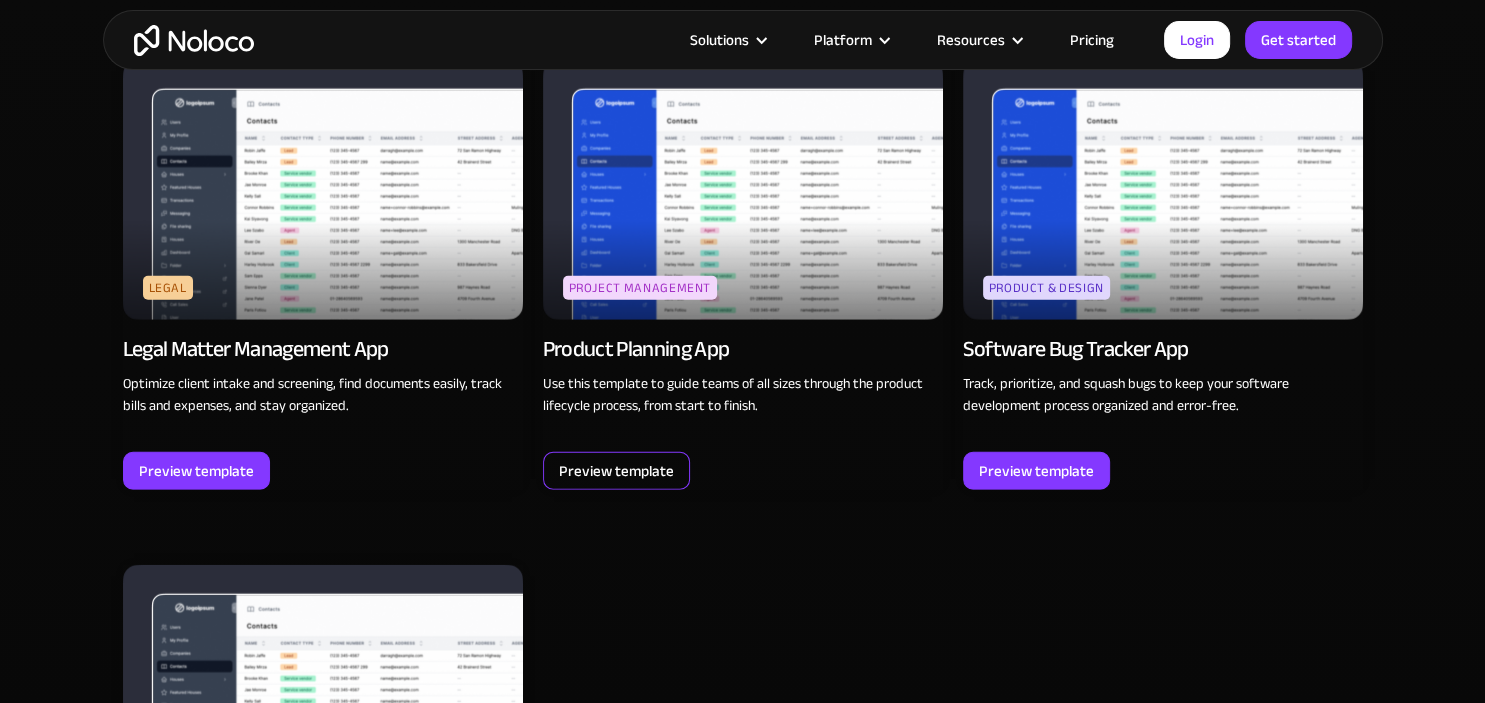 click on "Preview template" at bounding box center [616, 471] 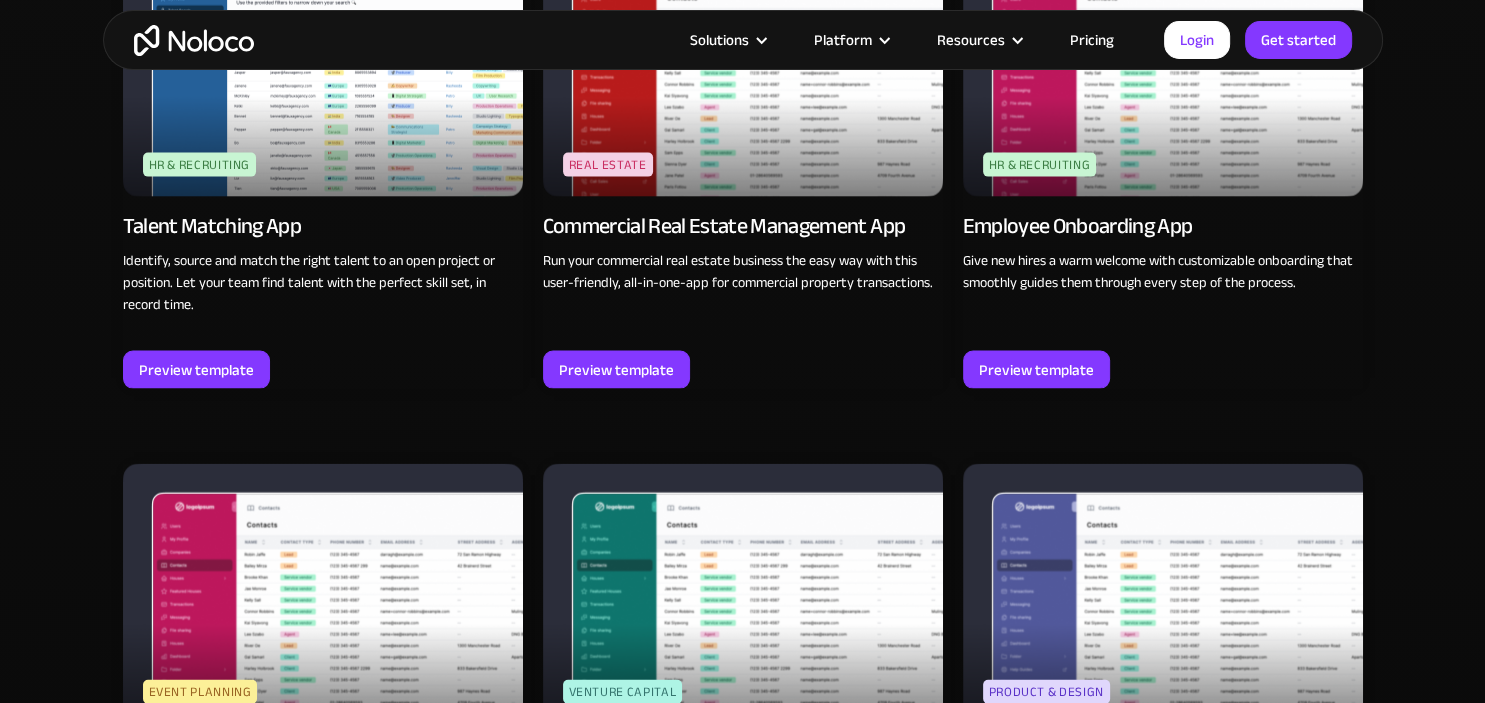 scroll, scrollTop: 4212, scrollLeft: 0, axis: vertical 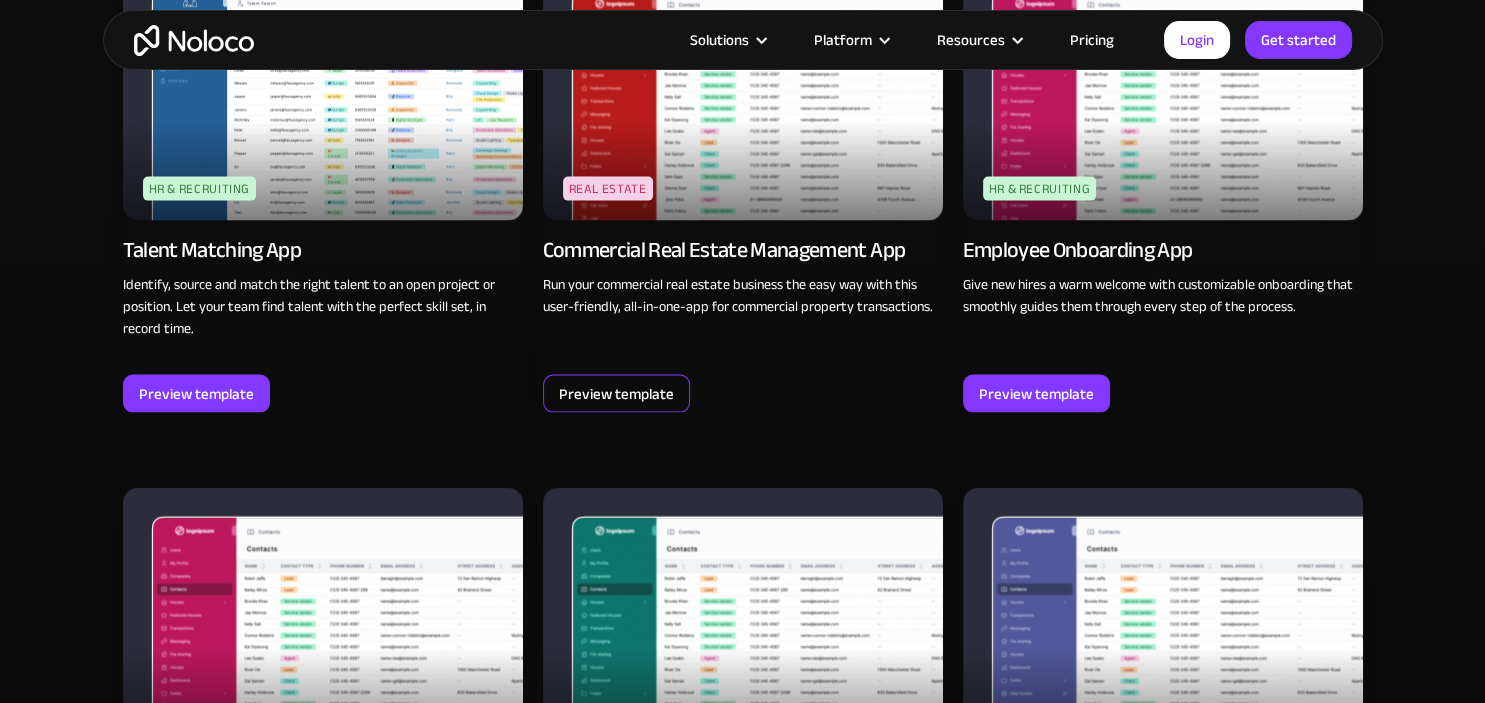 click on "Preview template" at bounding box center (616, 394) 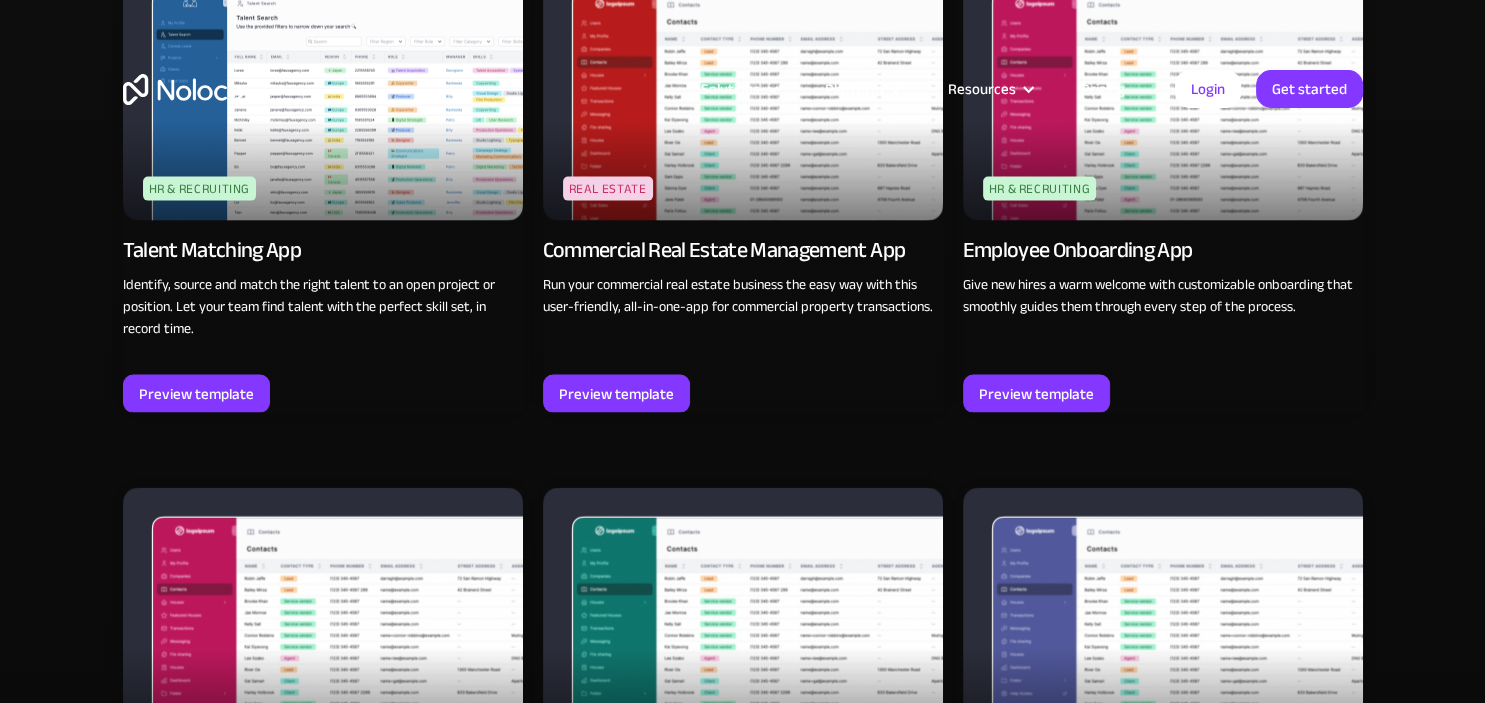 scroll, scrollTop: 0, scrollLeft: 0, axis: both 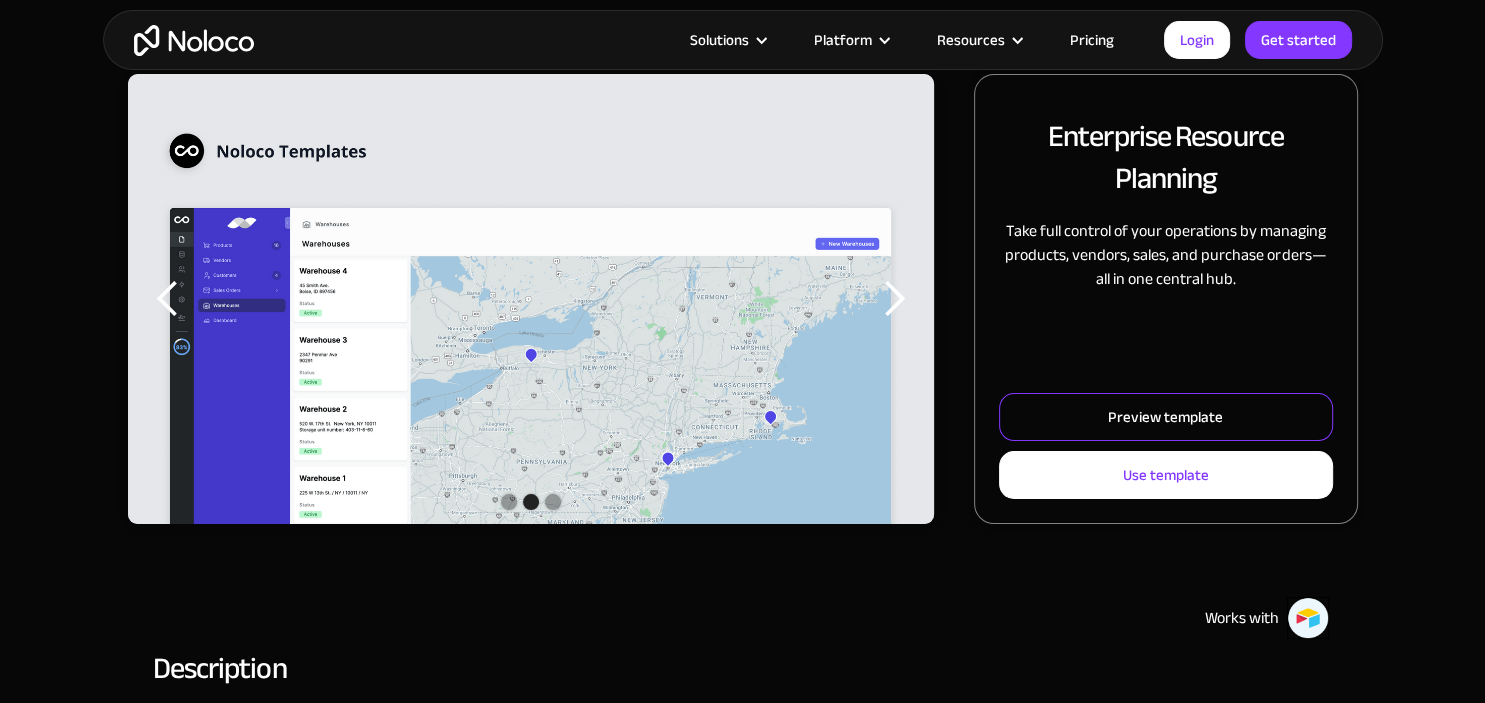 click on "Preview template" at bounding box center (1165, 417) 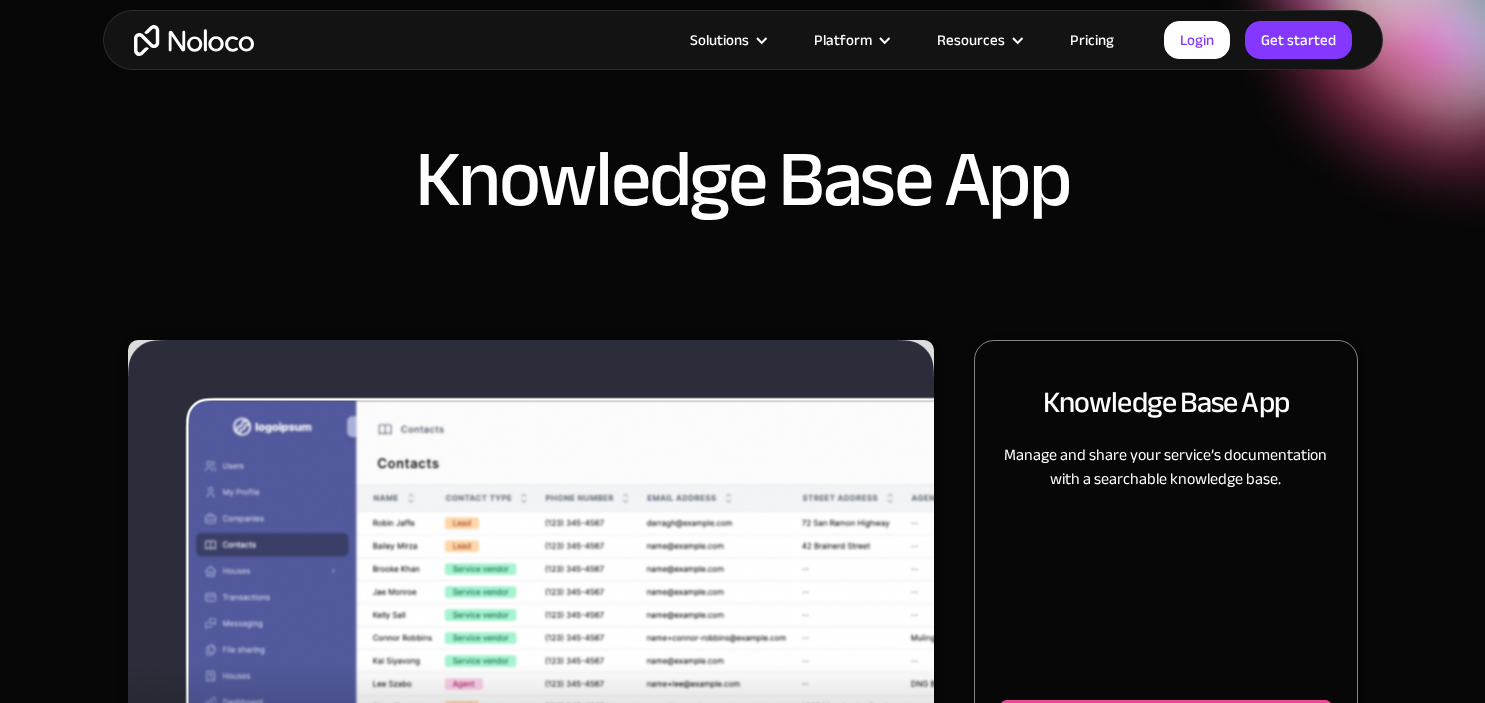scroll, scrollTop: 204, scrollLeft: 0, axis: vertical 